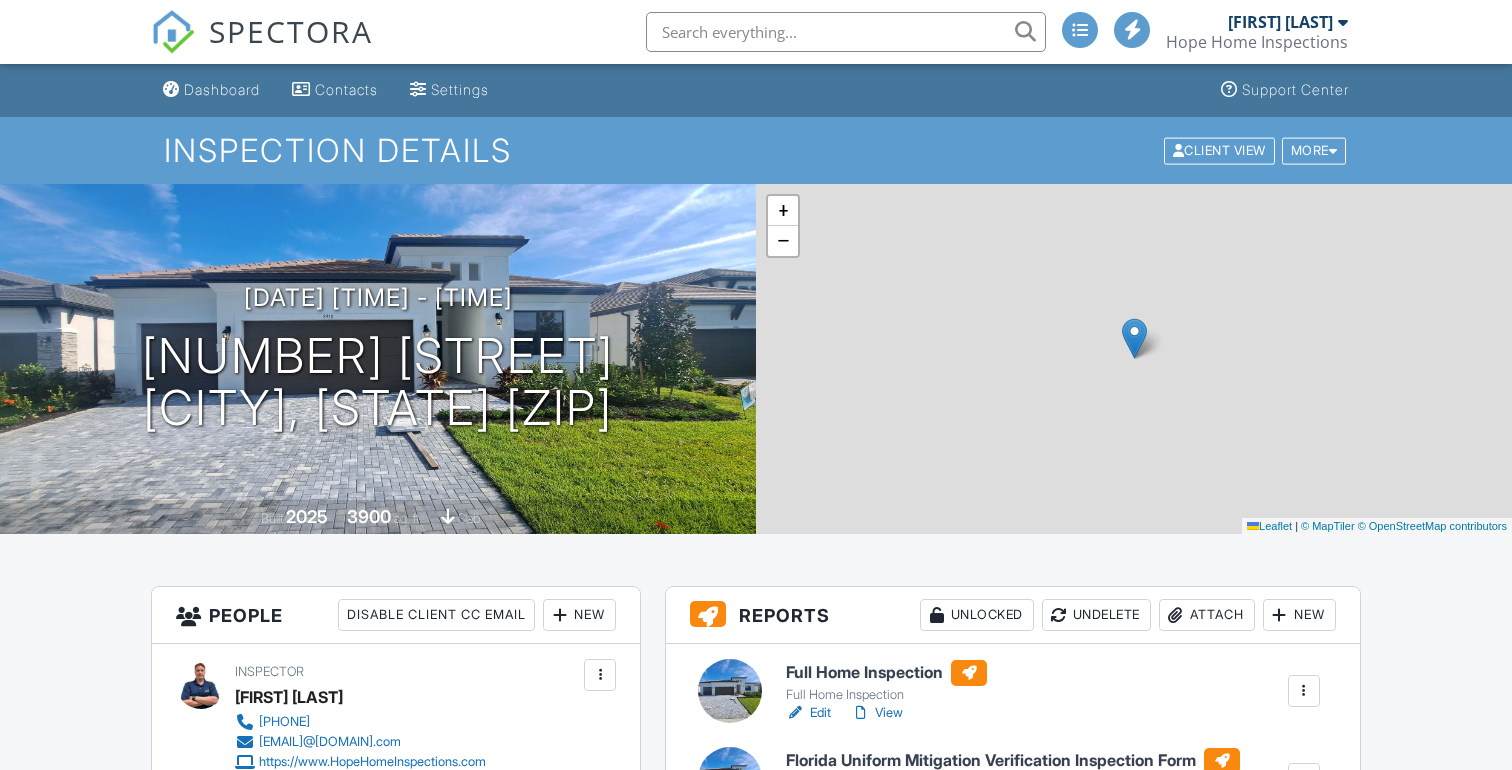 scroll, scrollTop: 368, scrollLeft: 0, axis: vertical 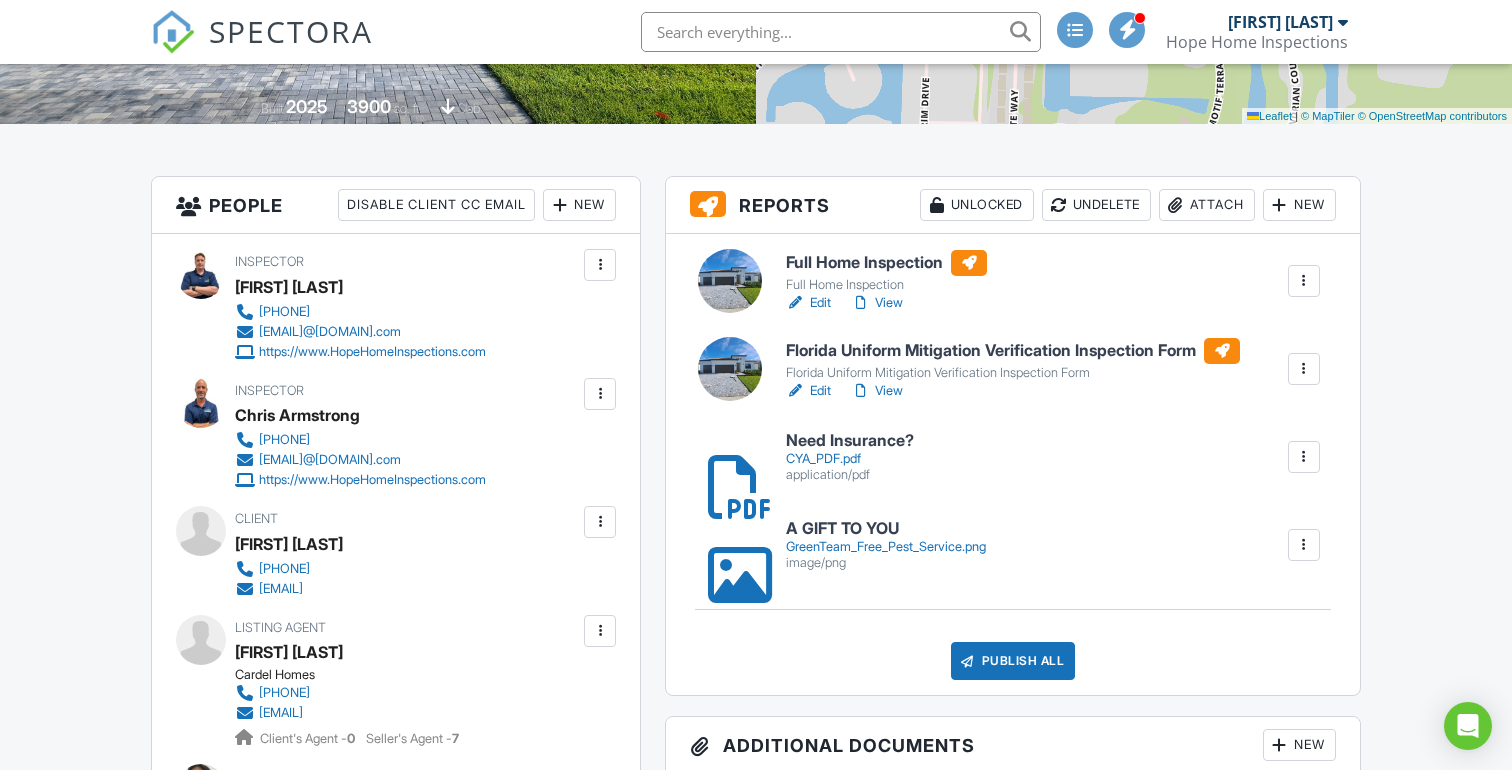 click on "Dashboard
Contacts
Settings
Support Center
Inspection Details
Client View
More
Property Details
Reschedule
Share
Cancel
Delete
Print Order
Convert to V9
08/01/2025  9:00 am
- 11:00 am
8958 Baroque Terrace
Sarasota, FL 34240
Built
2025
3900
sq. ft.
slab
+ −  Leaflet   |   © MapTiler   © OpenStreetMap contributors
All emails and texts are disabled for this inspection!
All emails and texts have been disabled for this inspection. This may have happened due to someone manually disabling them or this inspection being unconfirmed when it was scheduled. To re-enable emails and texts for this inspection, click the button below.
Turn on emails and texts
Reports
Unlocked
Undelete
Attach
New
Edit" at bounding box center [756, 4701] 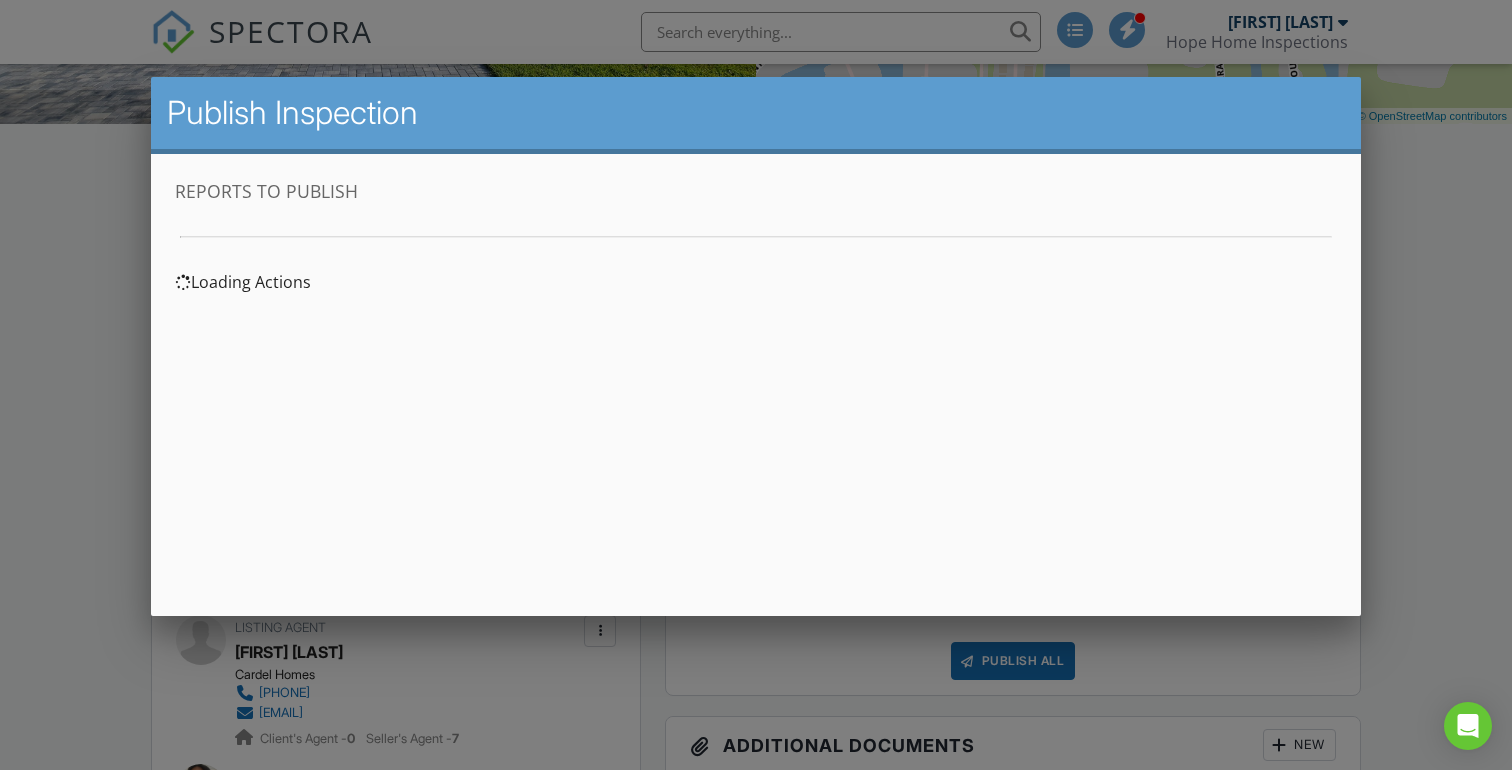 scroll, scrollTop: 0, scrollLeft: 0, axis: both 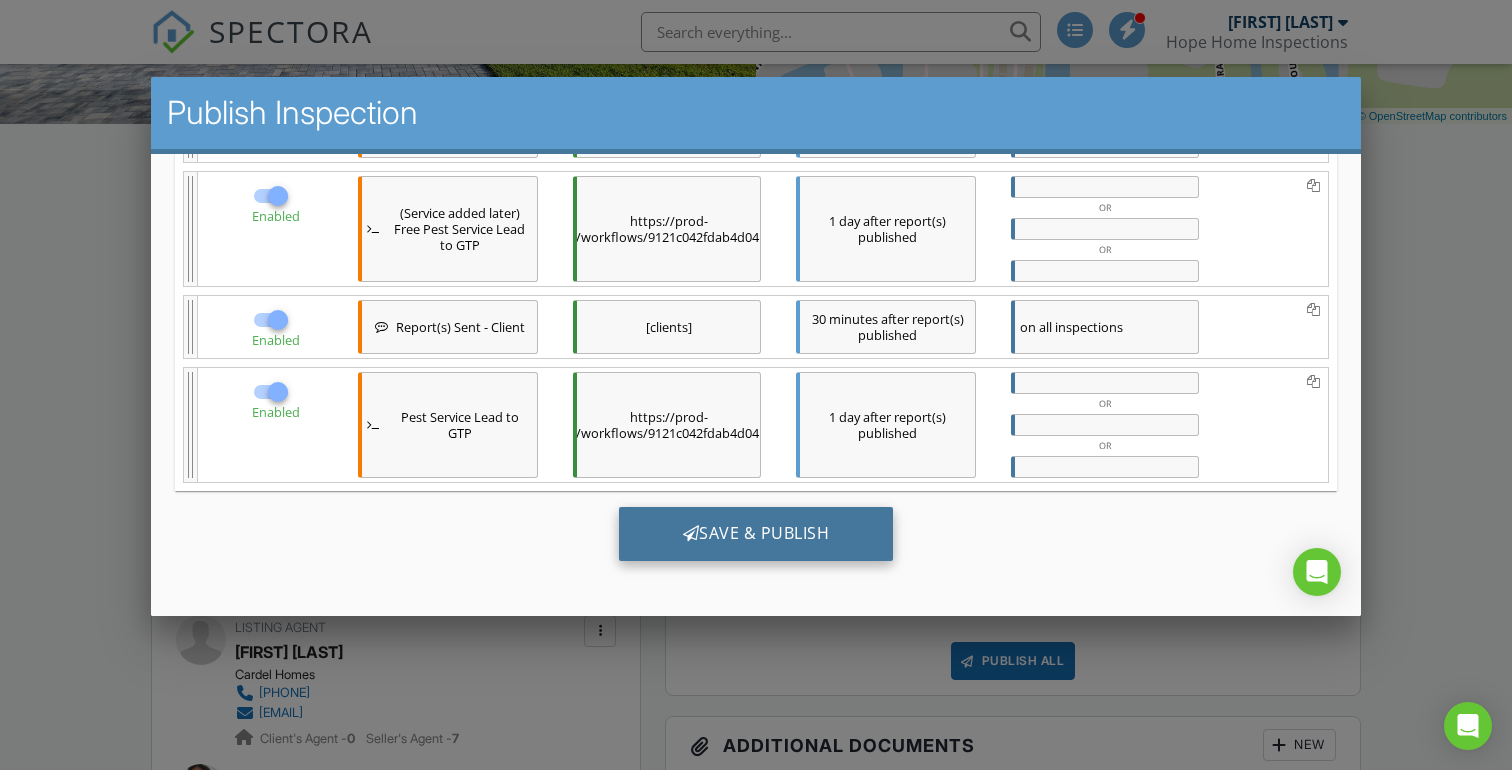 click on "Save & Publish" at bounding box center [756, 534] 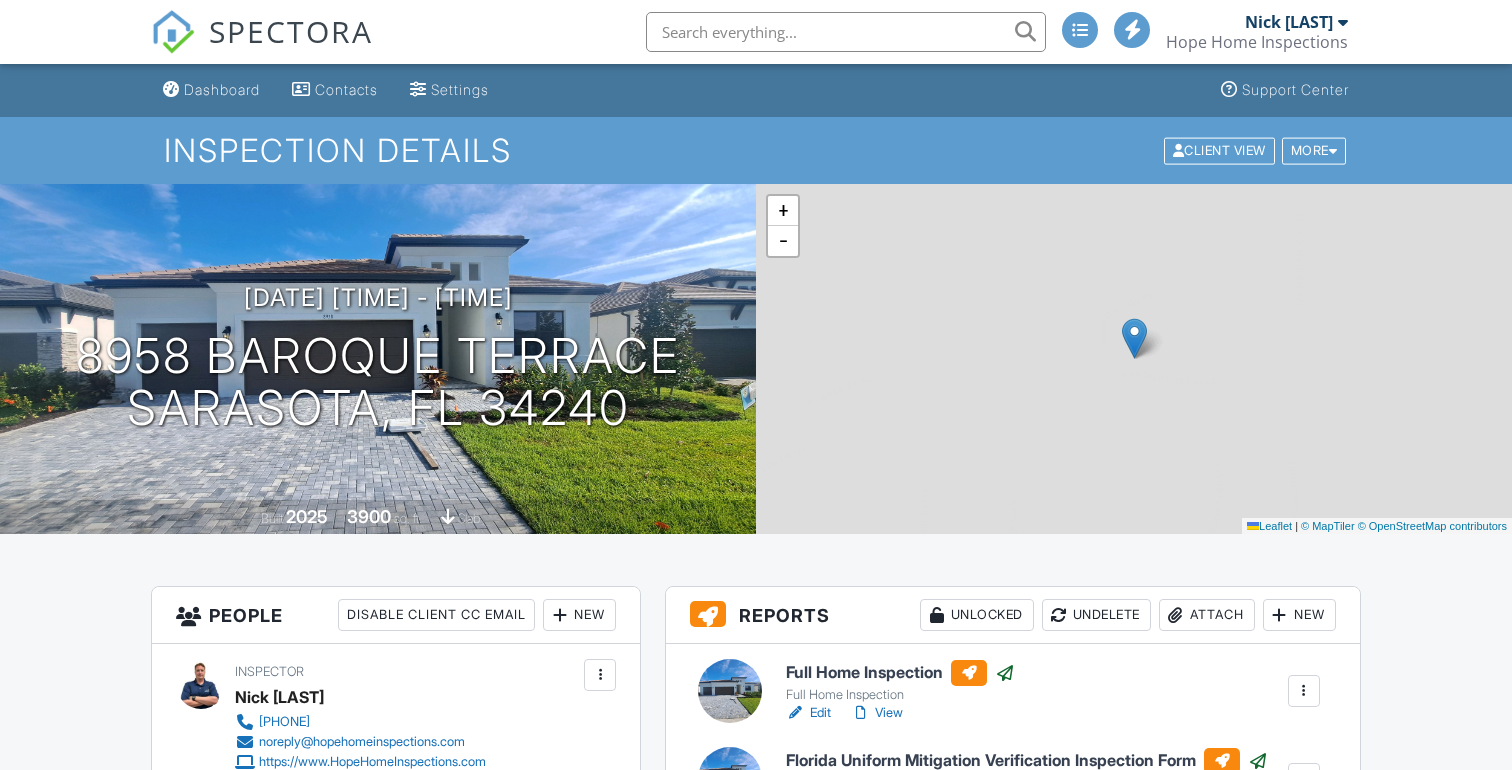 scroll, scrollTop: 0, scrollLeft: 0, axis: both 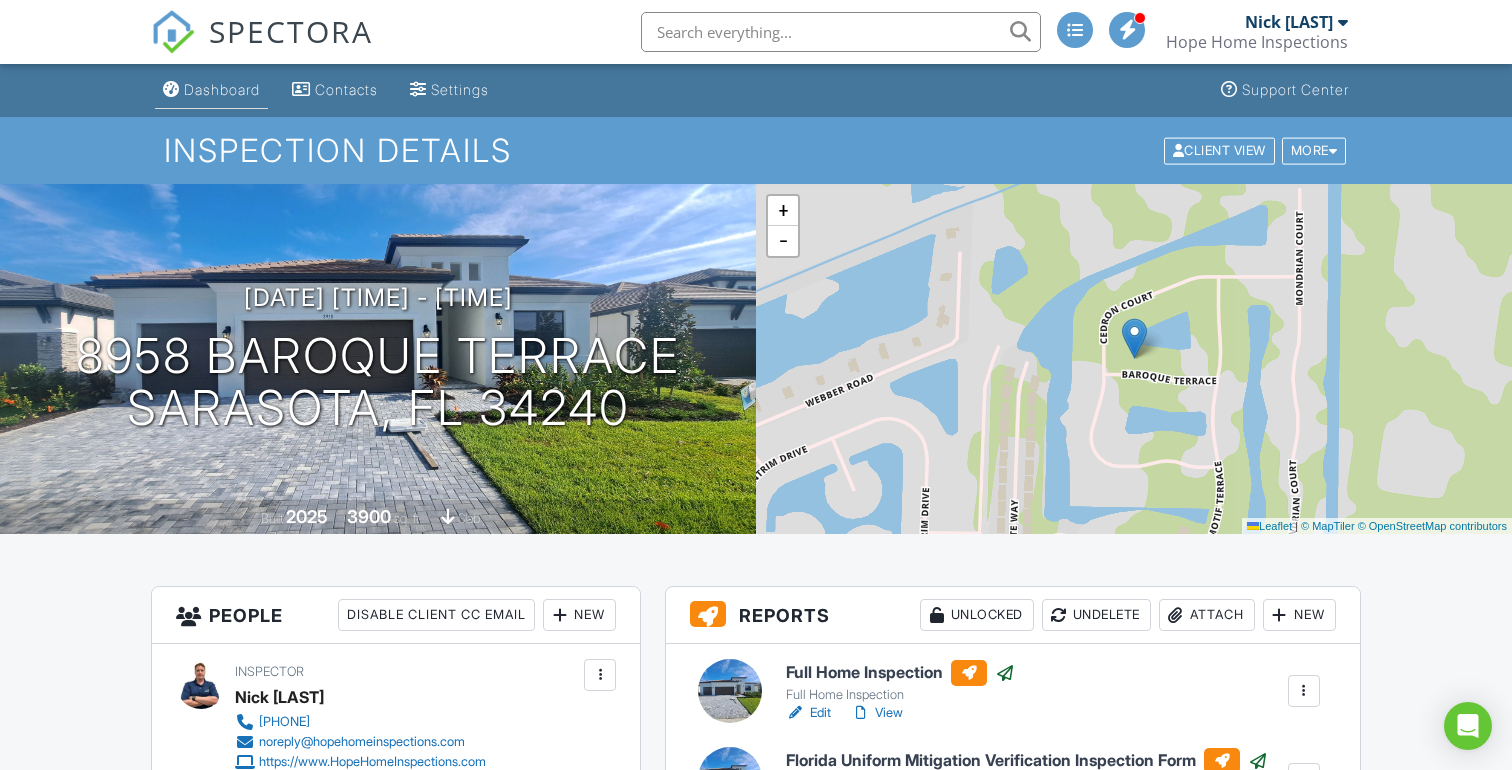 click on "Dashboard" at bounding box center [222, 89] 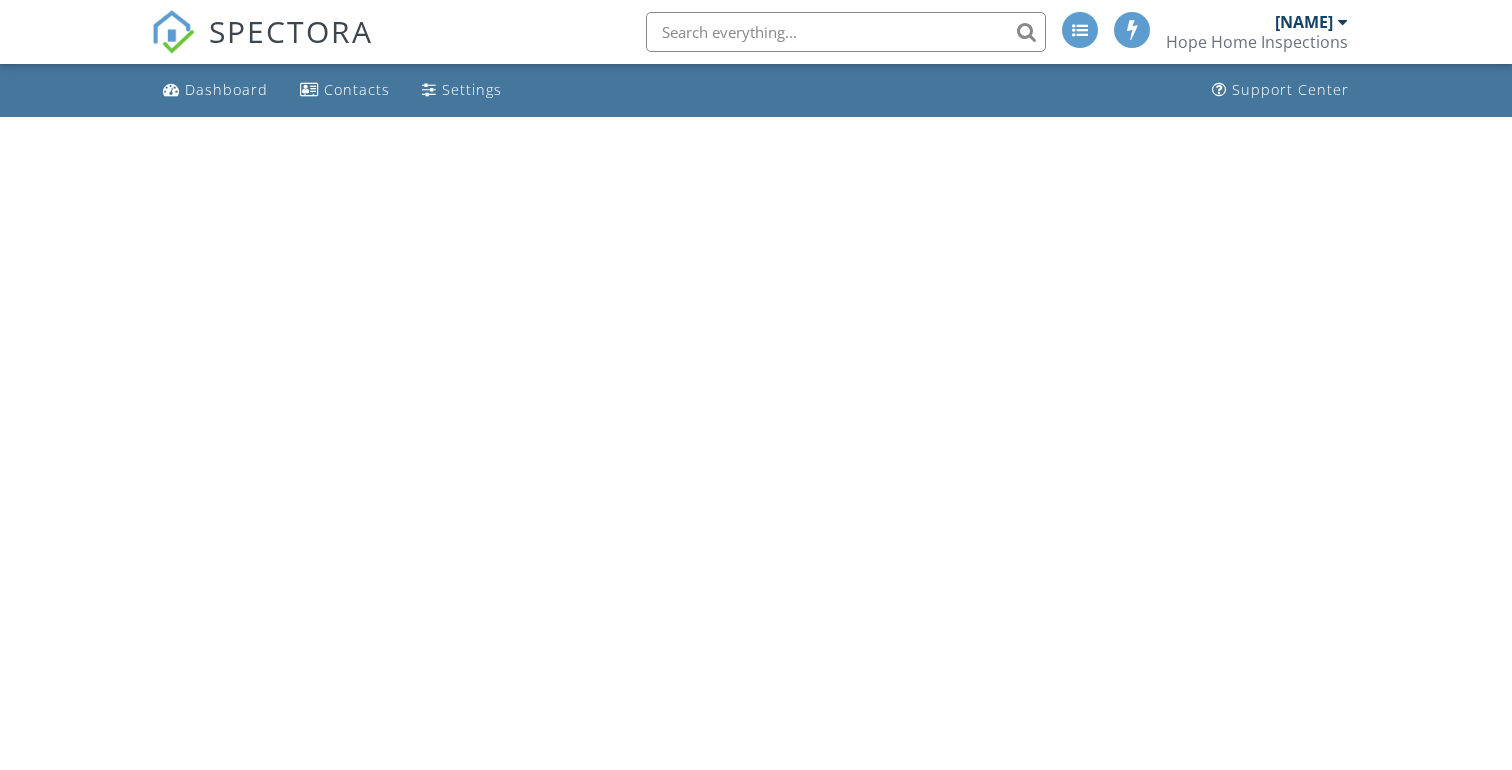 scroll, scrollTop: 0, scrollLeft: 0, axis: both 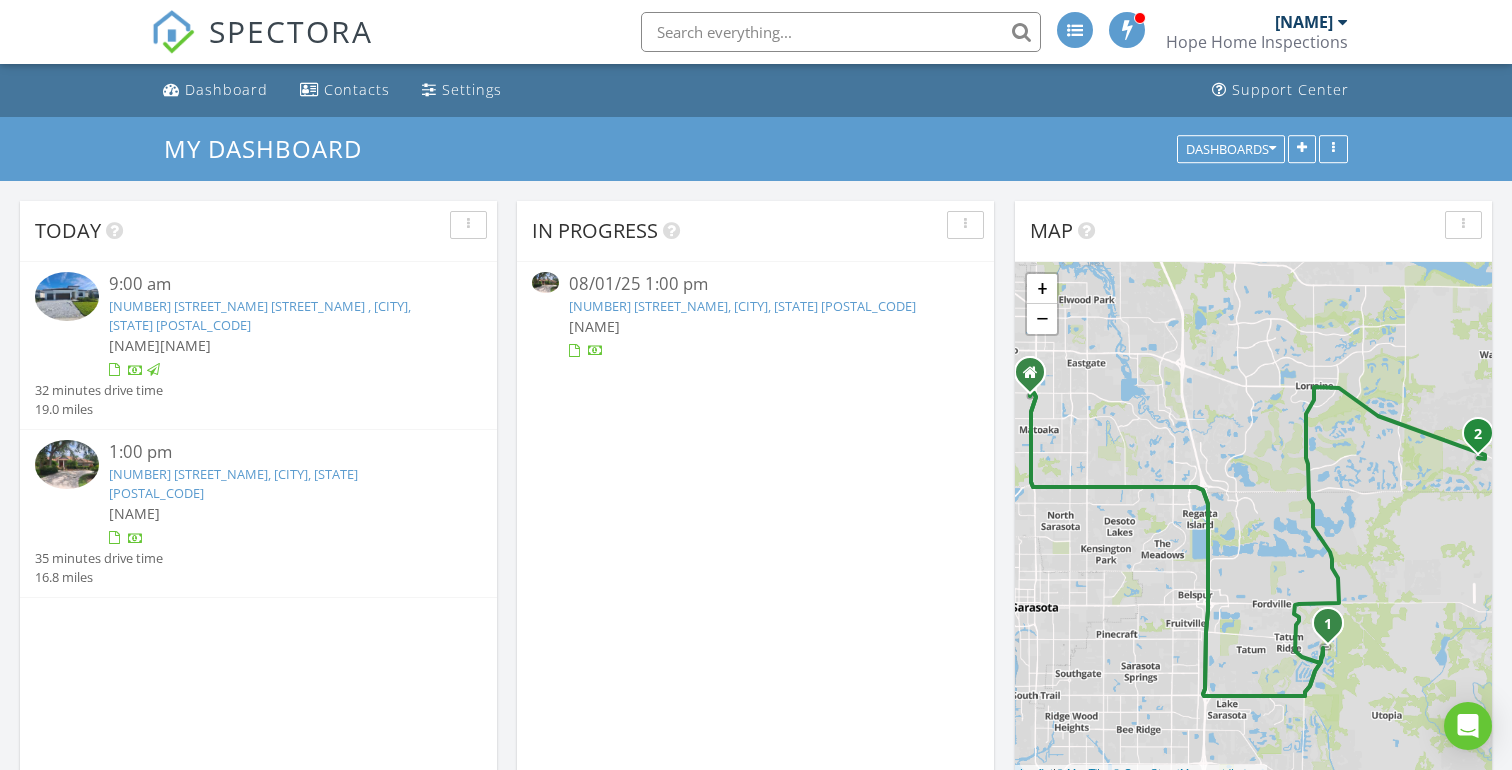 click on "22105 Deer Pointe Crossing, Bradenton, FL 34202" at bounding box center (742, 306) 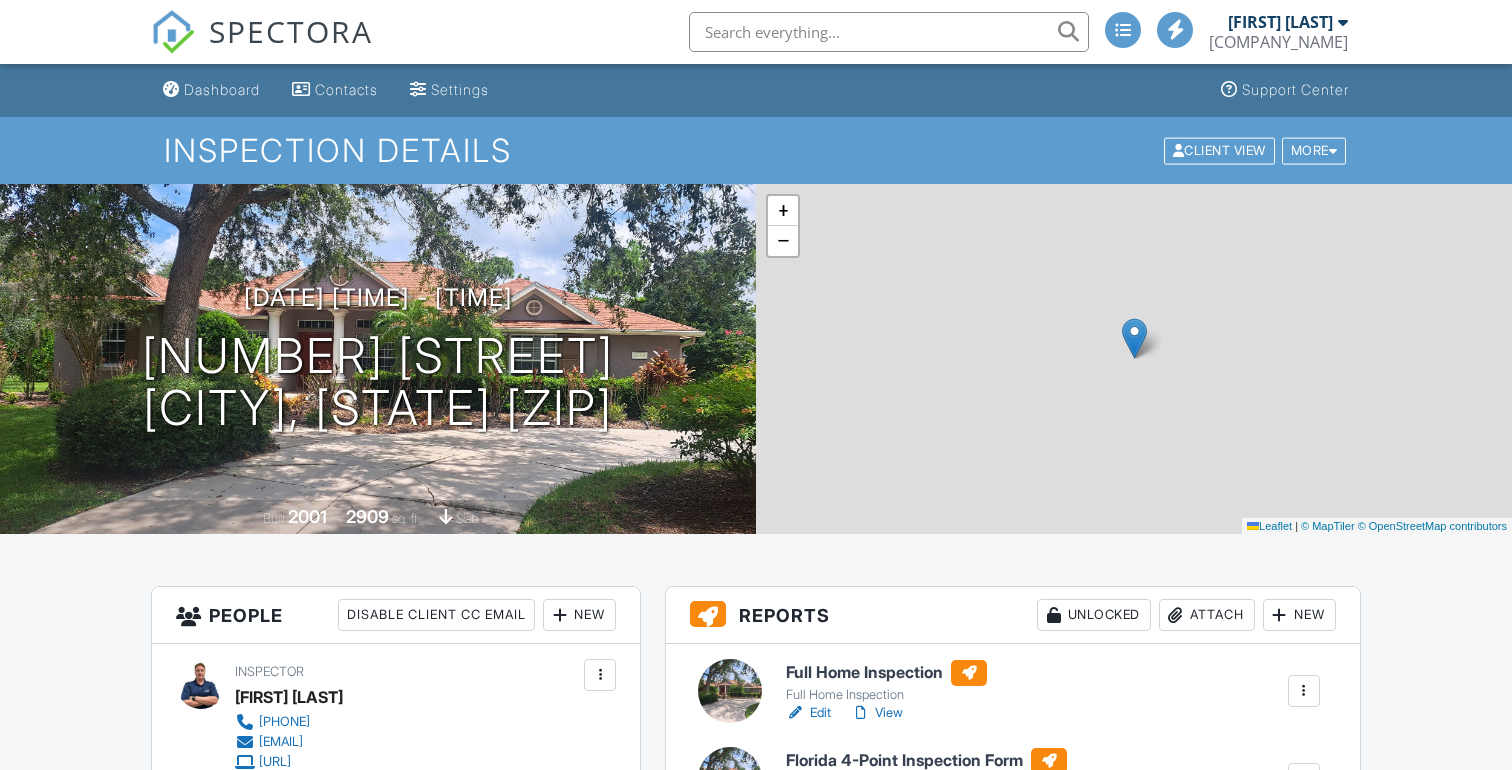 scroll, scrollTop: 0, scrollLeft: 0, axis: both 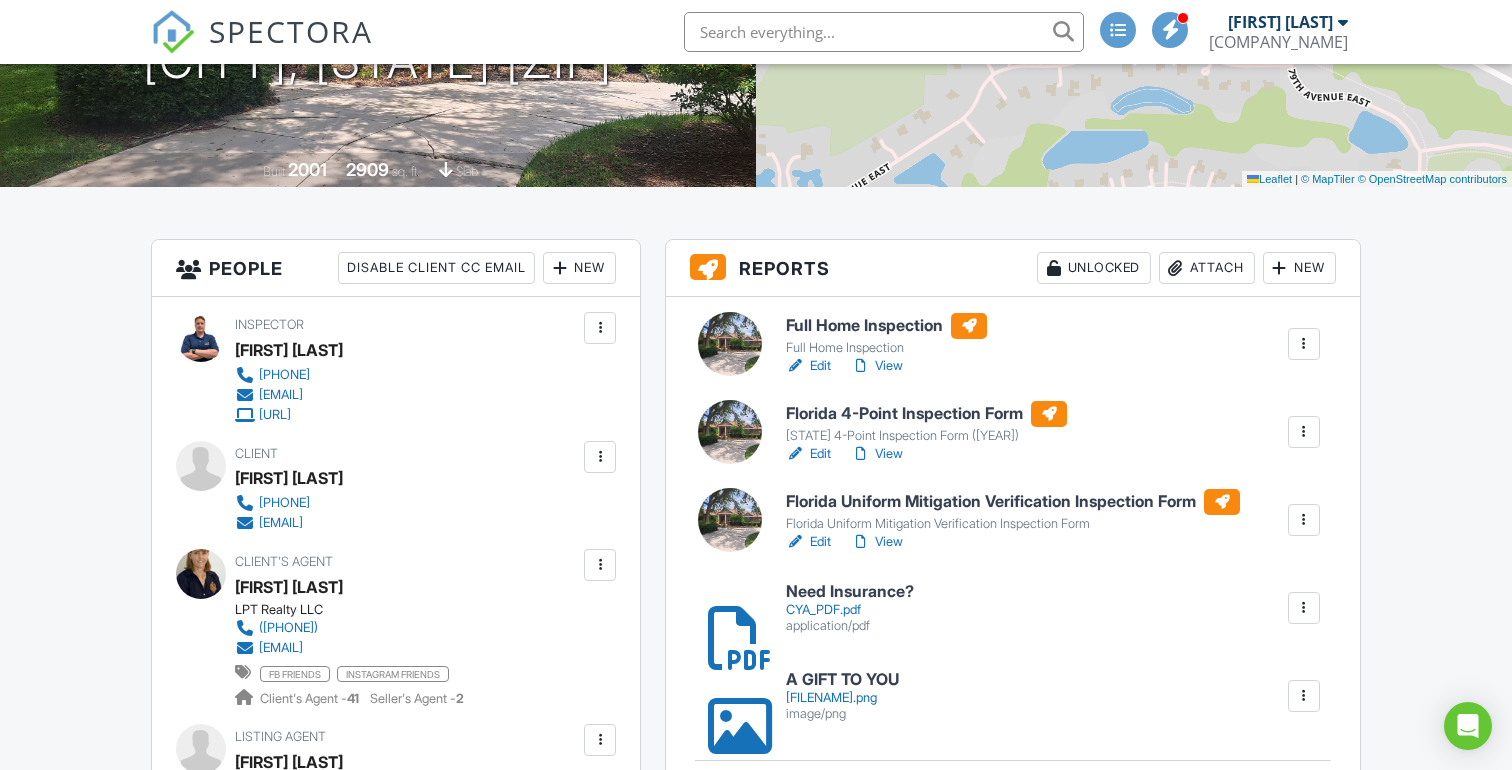 click on "Dashboard
Contacts
Settings
Support Center
Inspection Details
Client View
More
Property Details
Reschedule
Share
Cancel
Delete
Print Order
Convert to V9
08/01/2025  1:00 pm
- 3:30 pm
22105 Deer Pointe Crossing
Bradenton, FL 34202
Built
2001
2909
sq. ft.
slab
+ −  Leaflet   |   © MapTiler   © OpenStreetMap contributors
All emails and texts are disabled for this inspection!
All emails and texts have been disabled for this inspection. This may have happened due to someone manually disabling them or this inspection being unconfirmed when it was scheduled. To re-enable emails and texts for this inspection, click the button below.
Turn on emails and texts
Reports
Unlocked
Attach
New
Full Home Inspection" at bounding box center [756, 2884] 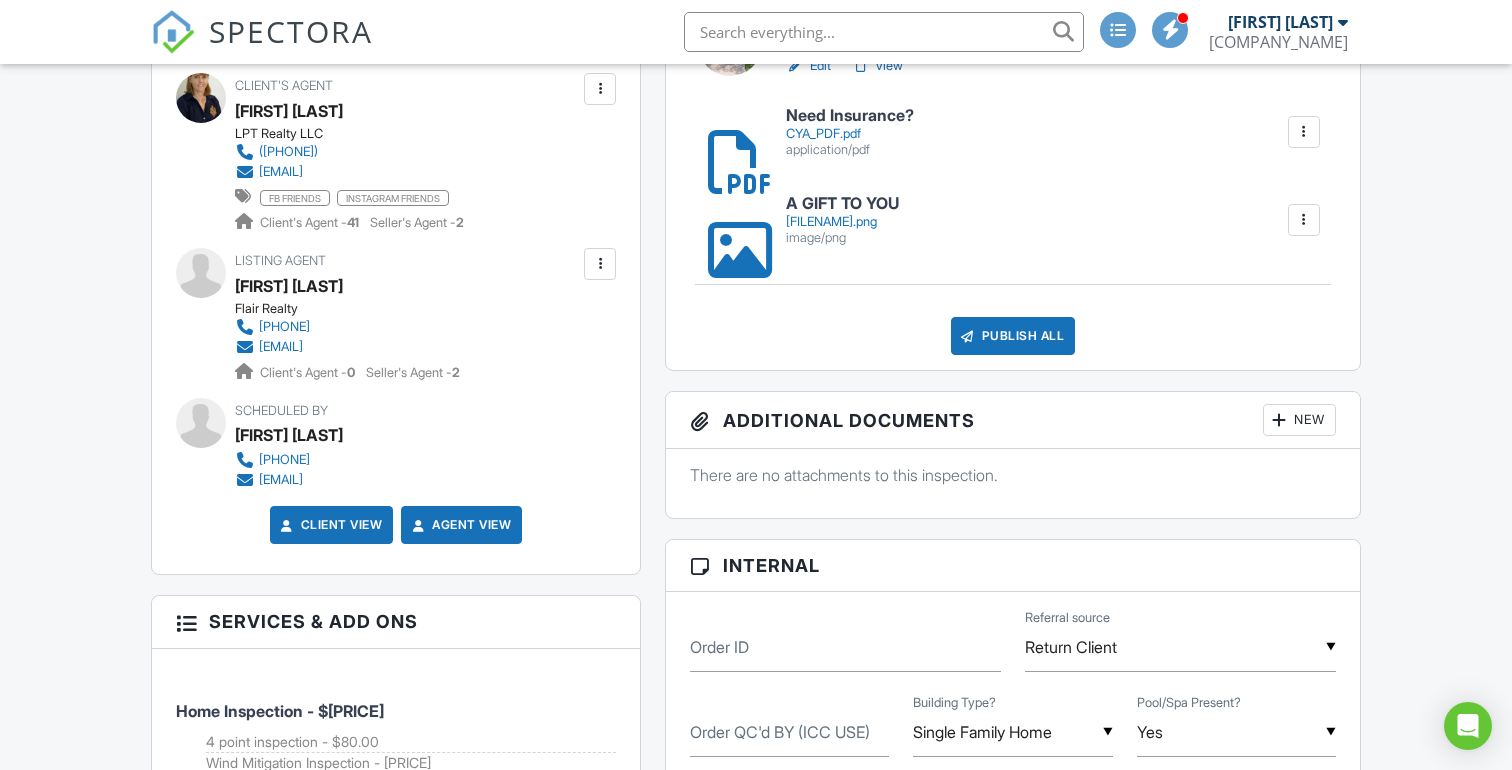 scroll, scrollTop: 836, scrollLeft: 0, axis: vertical 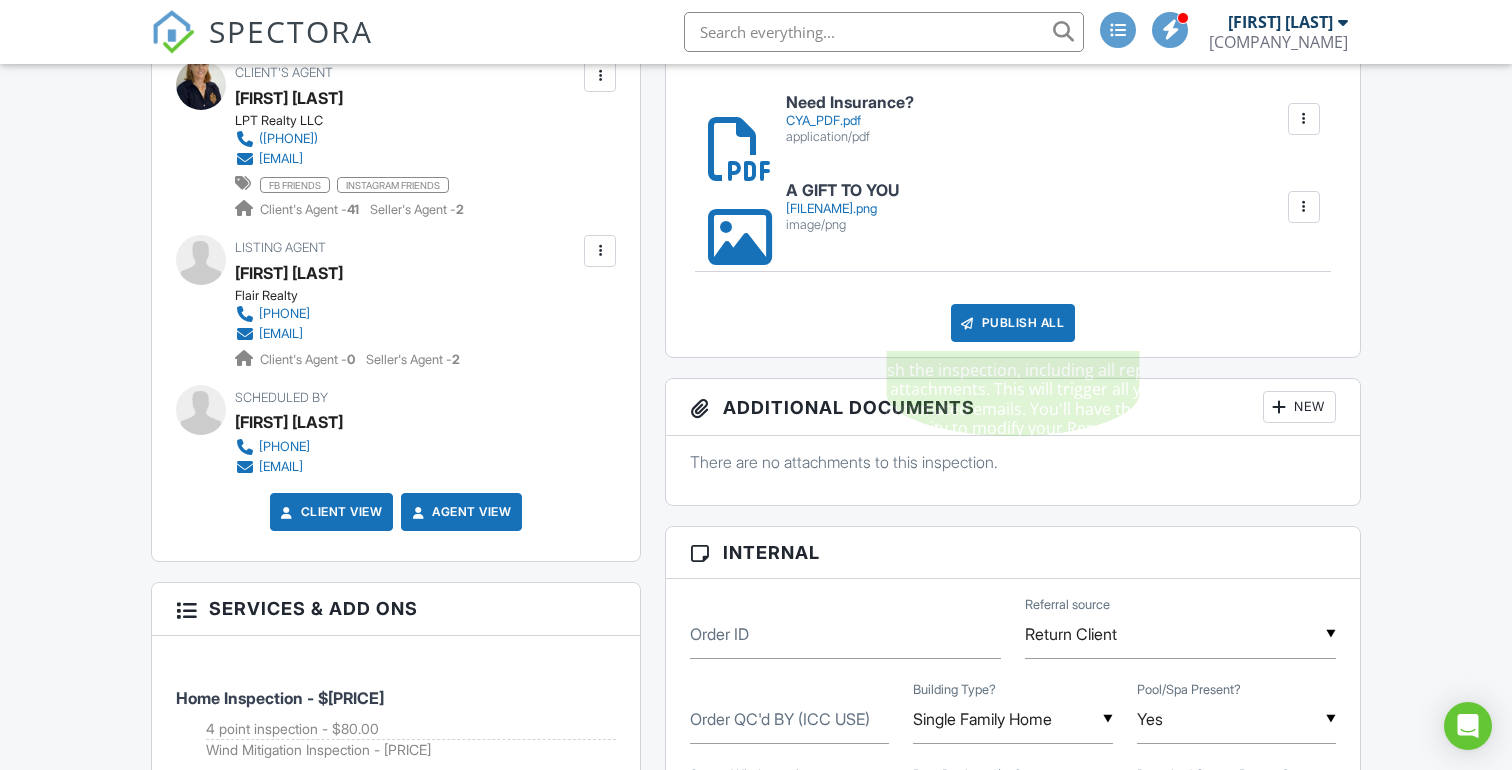 click on "Publish All" at bounding box center [1013, 323] 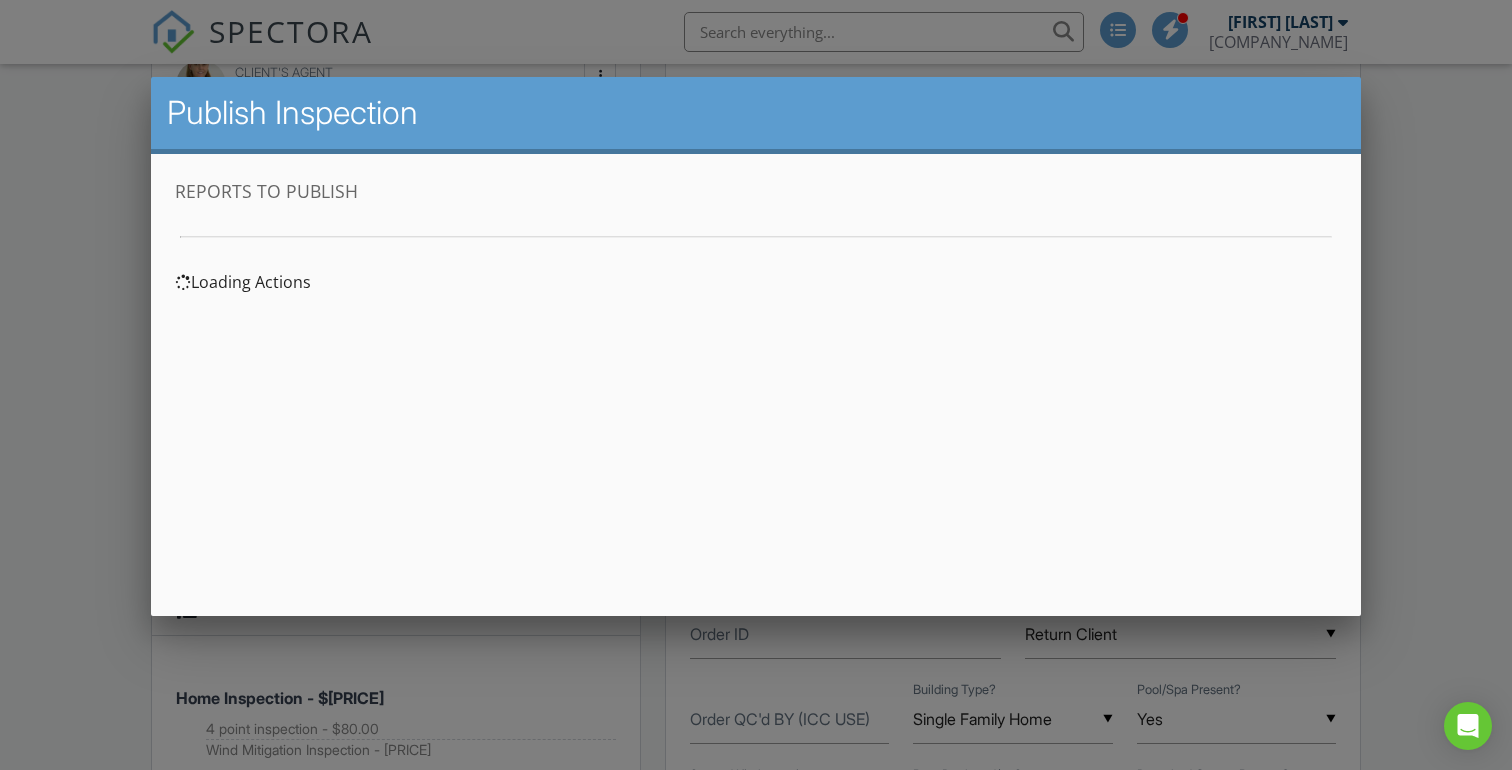 scroll, scrollTop: 0, scrollLeft: 0, axis: both 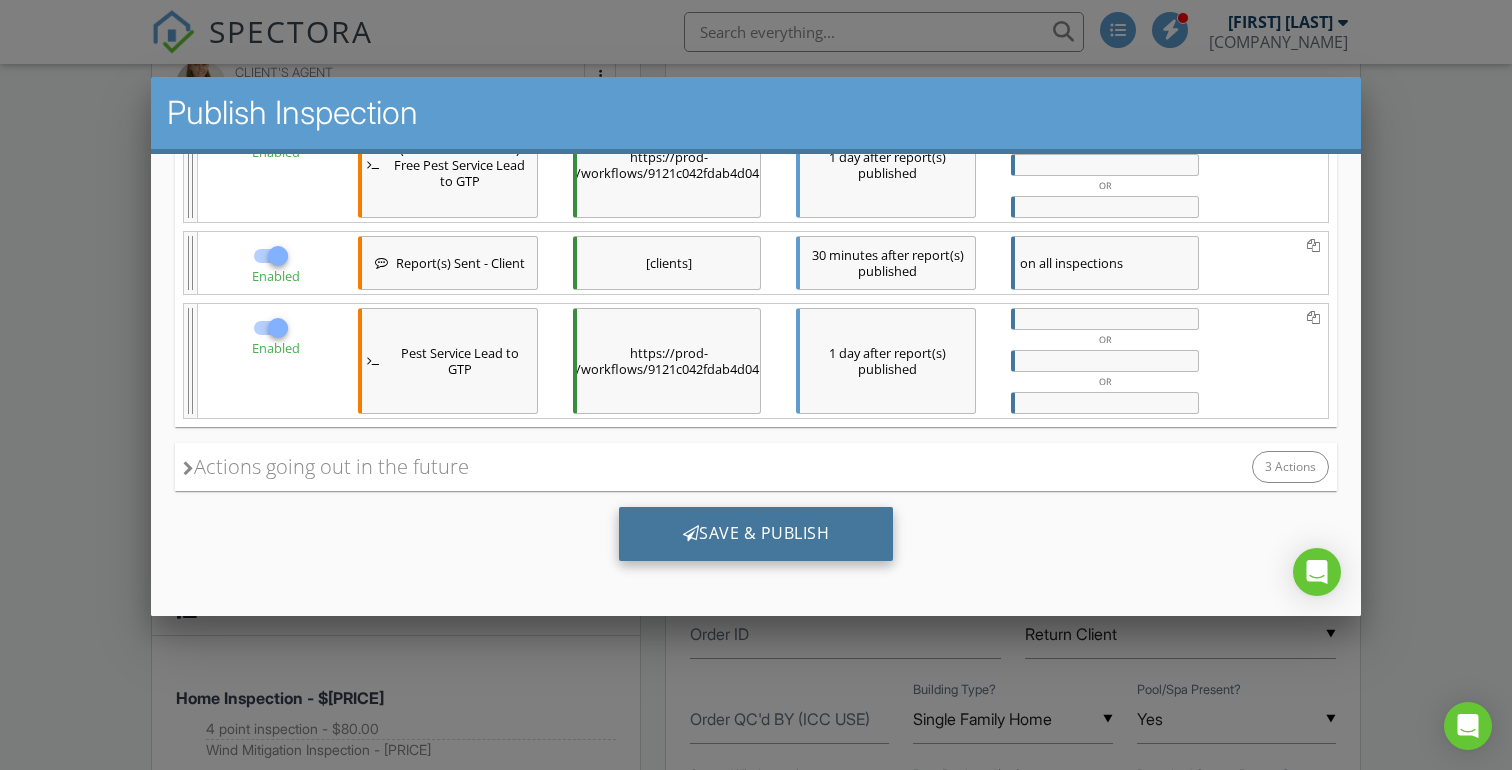 click on "Save & Publish" at bounding box center (756, 534) 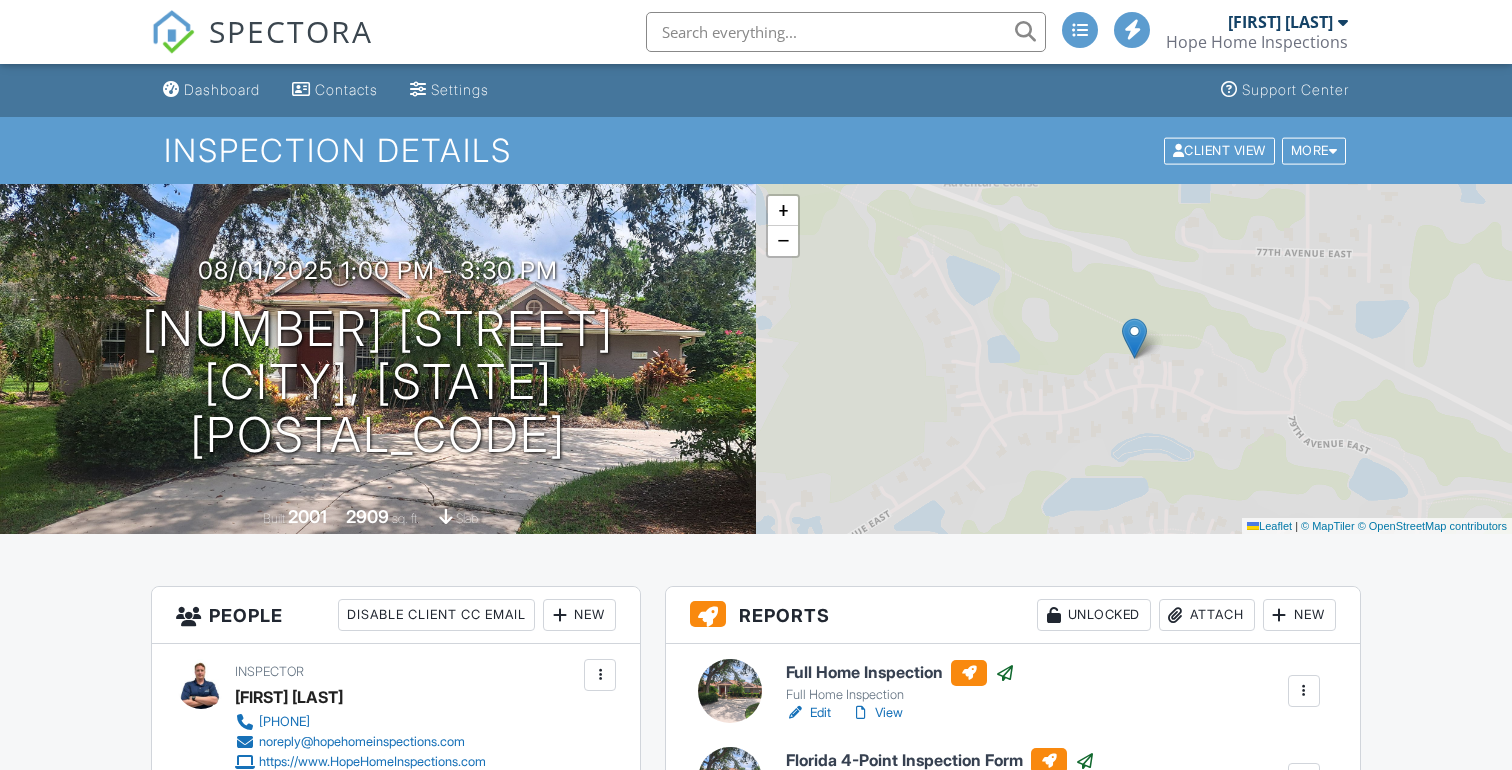 scroll, scrollTop: 0, scrollLeft: 0, axis: both 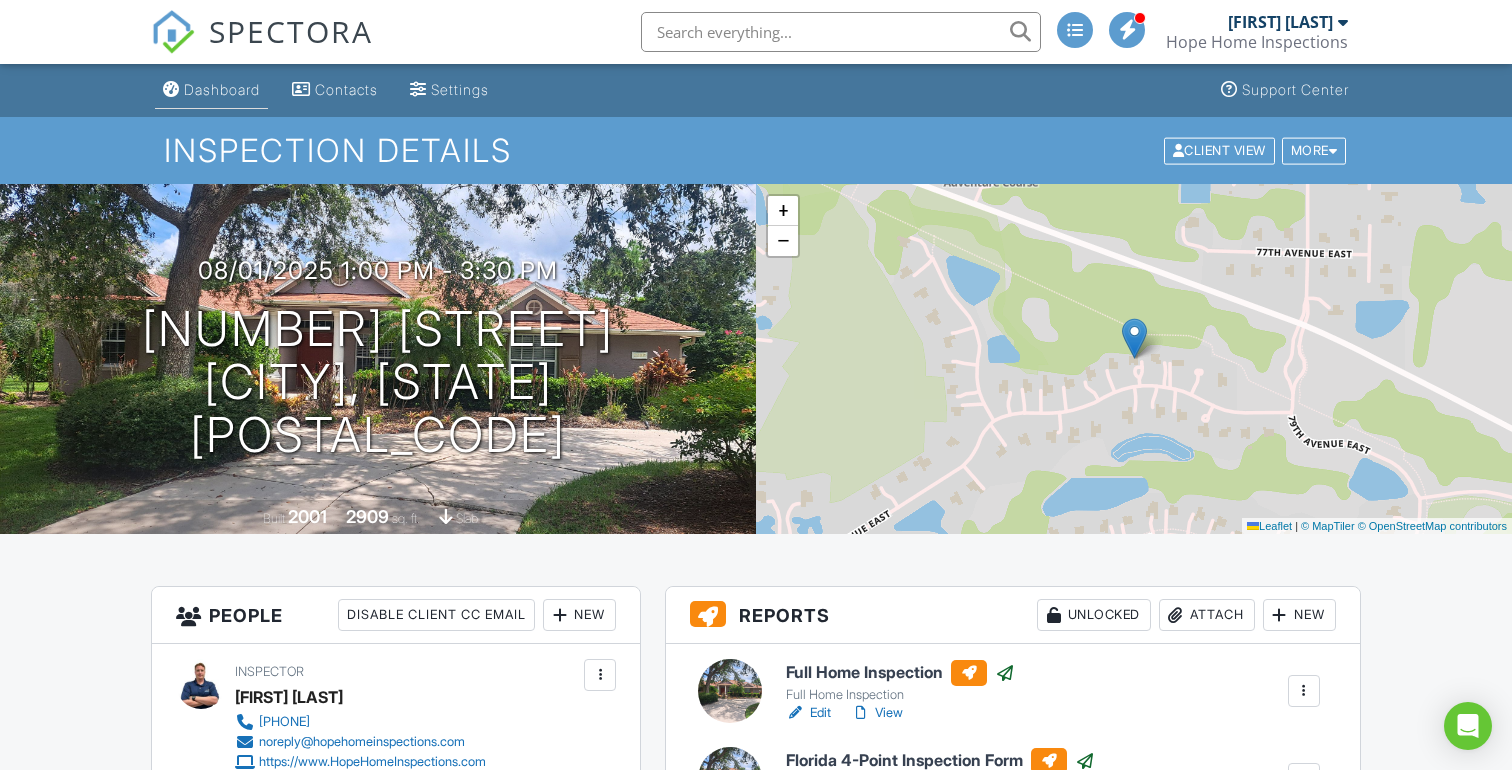 click on "Dashboard" at bounding box center [222, 89] 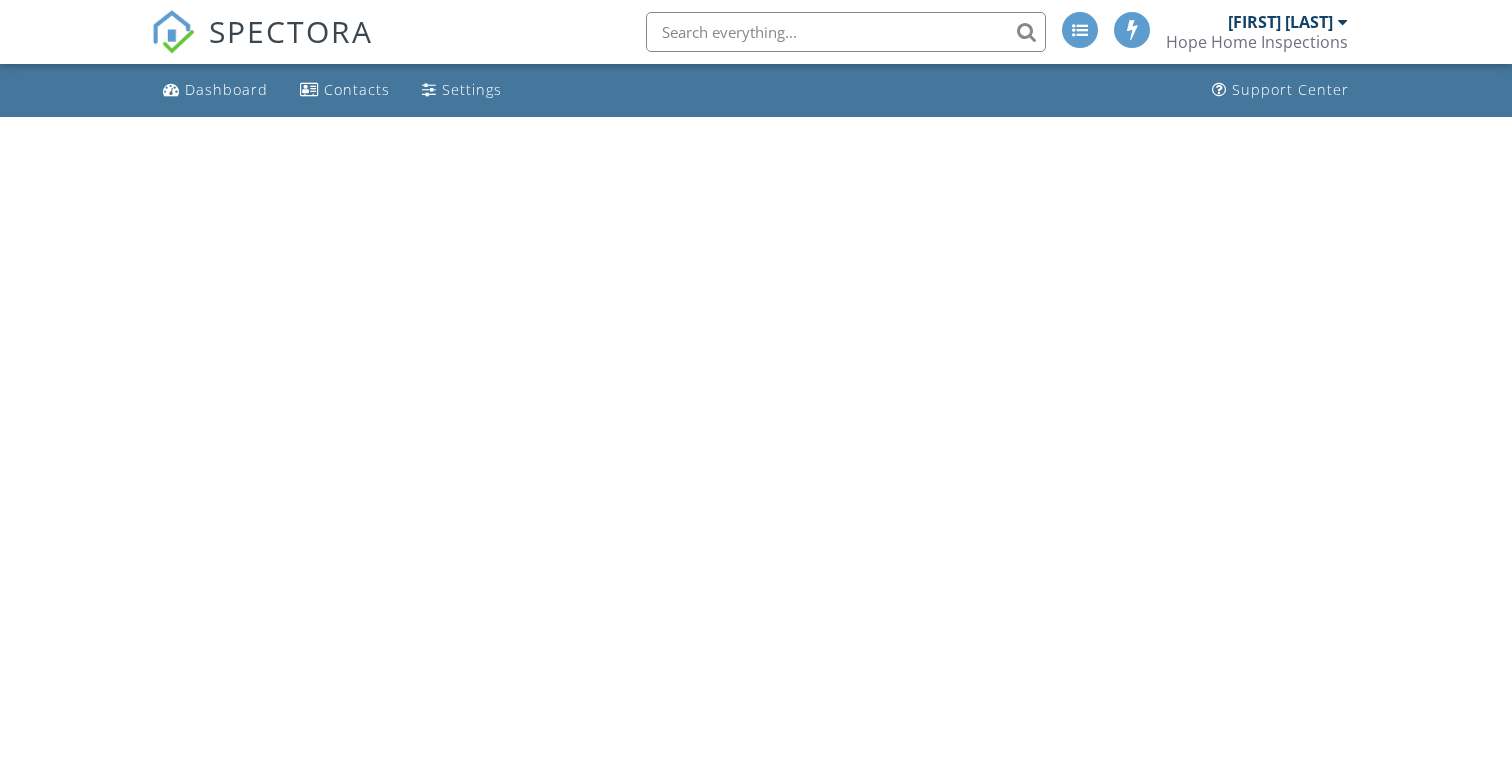 scroll, scrollTop: 0, scrollLeft: 0, axis: both 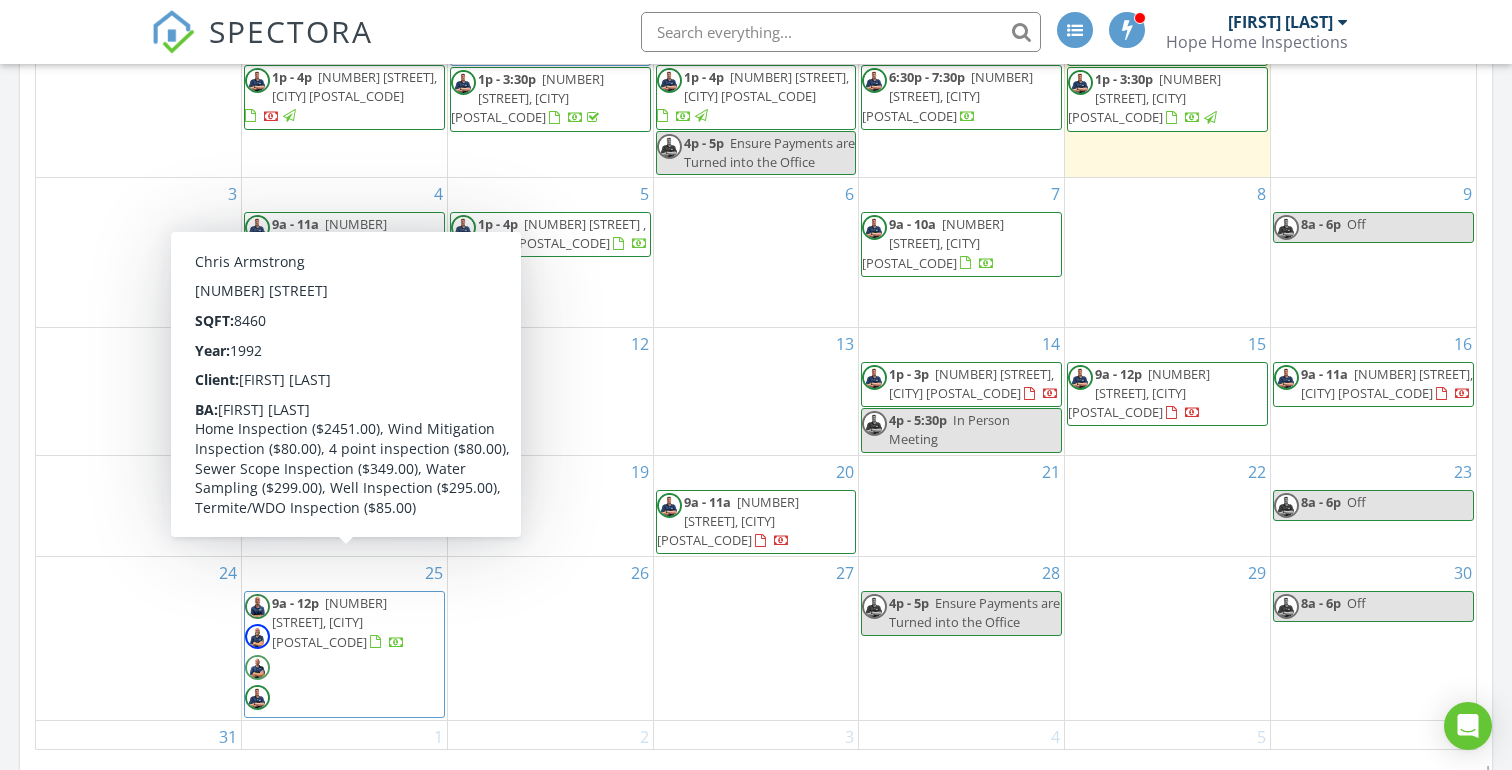 click on "9a - 12p
2410 Slough Rd, Sarasota 34240" at bounding box center [344, 654] 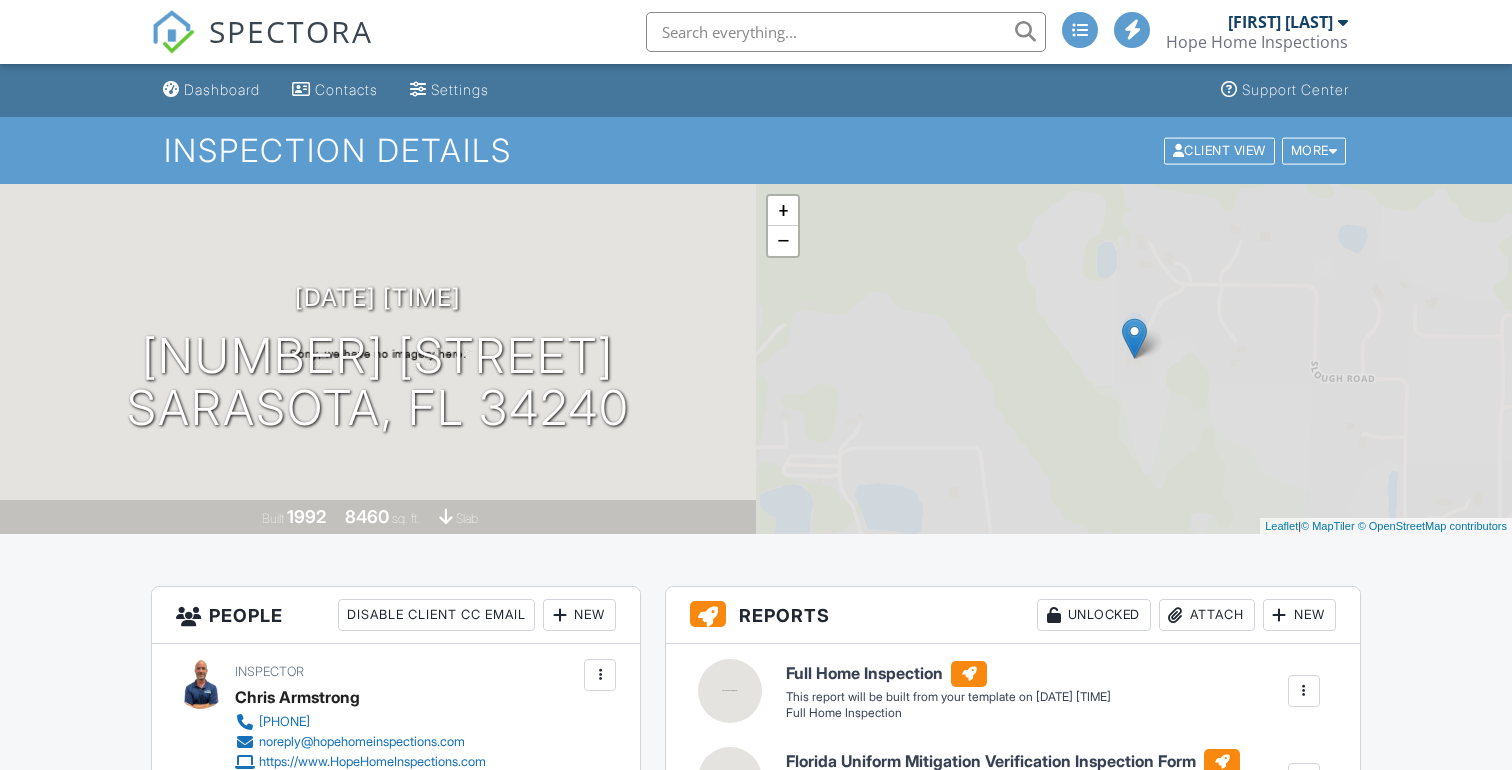 scroll, scrollTop: 0, scrollLeft: 0, axis: both 